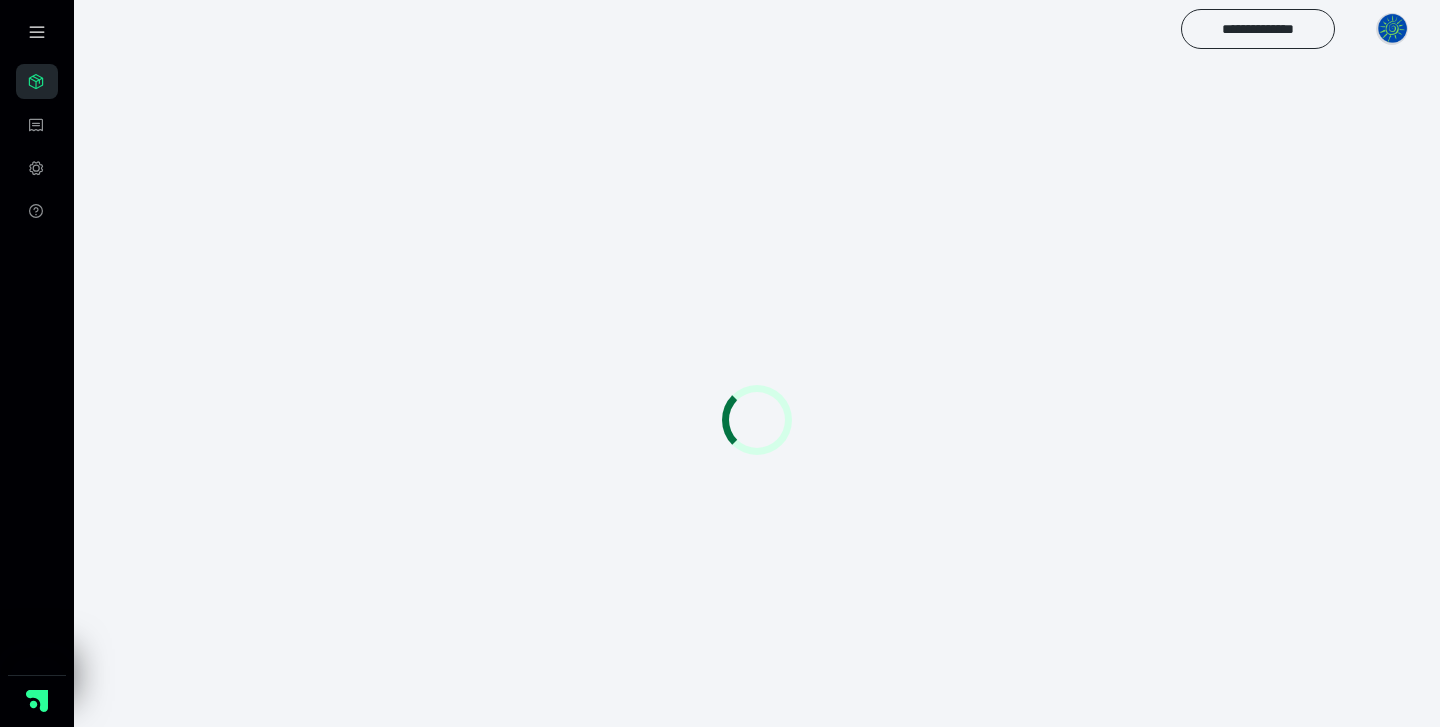 scroll, scrollTop: 0, scrollLeft: 0, axis: both 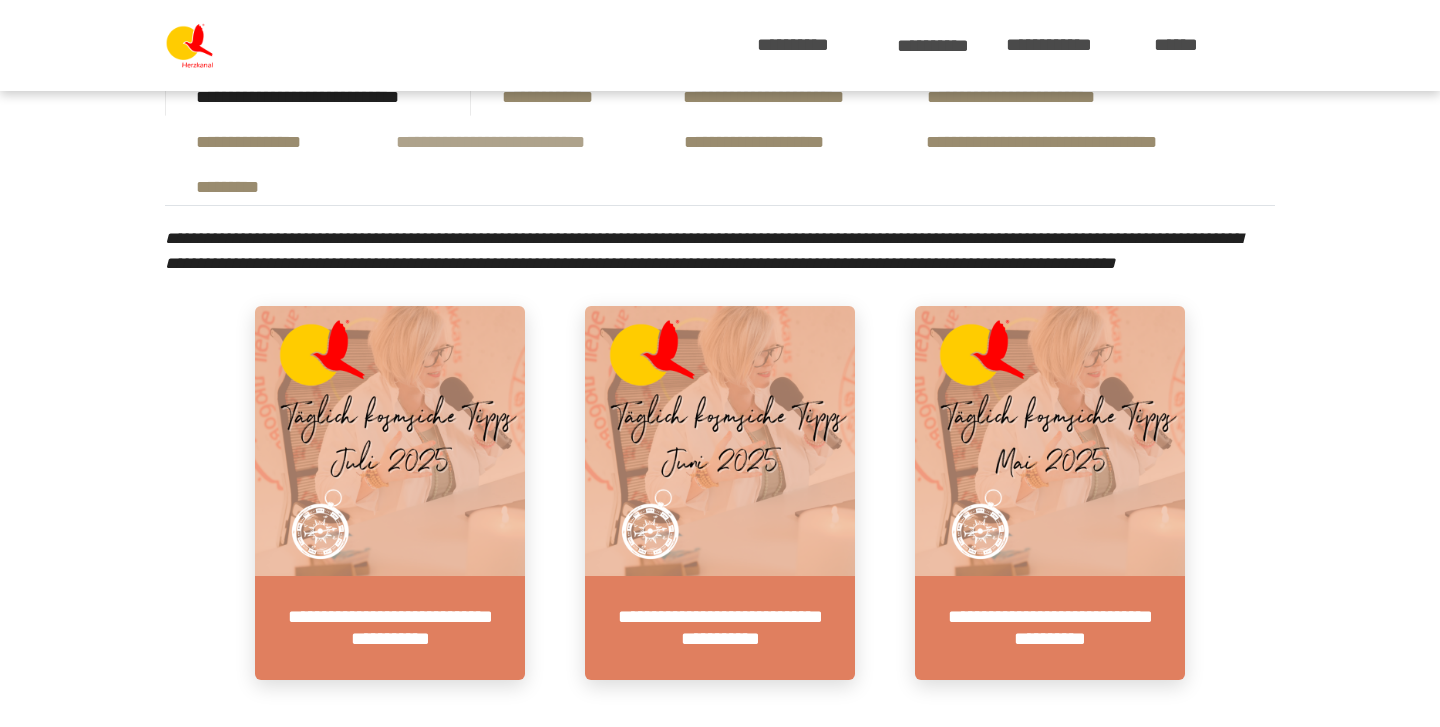 click on "**********" at bounding box center (509, 138) 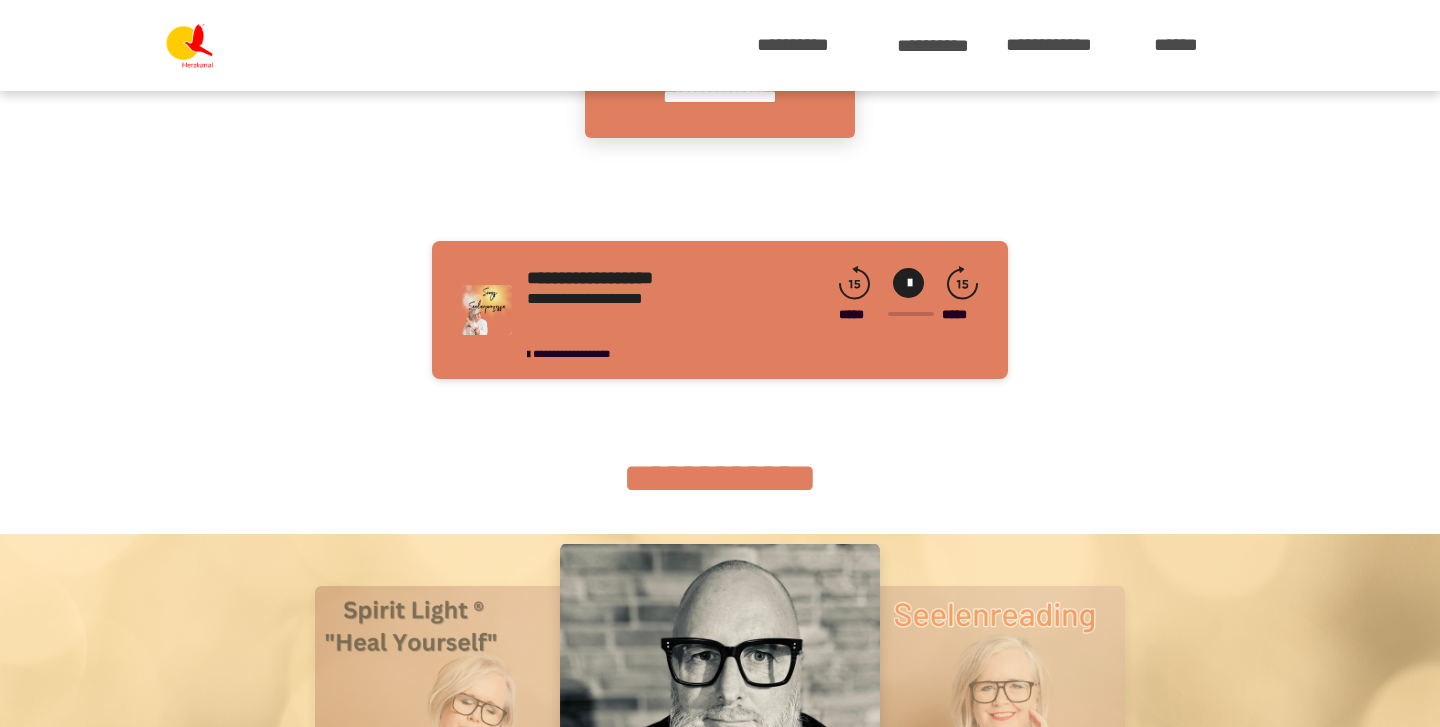 scroll, scrollTop: 4389, scrollLeft: 0, axis: vertical 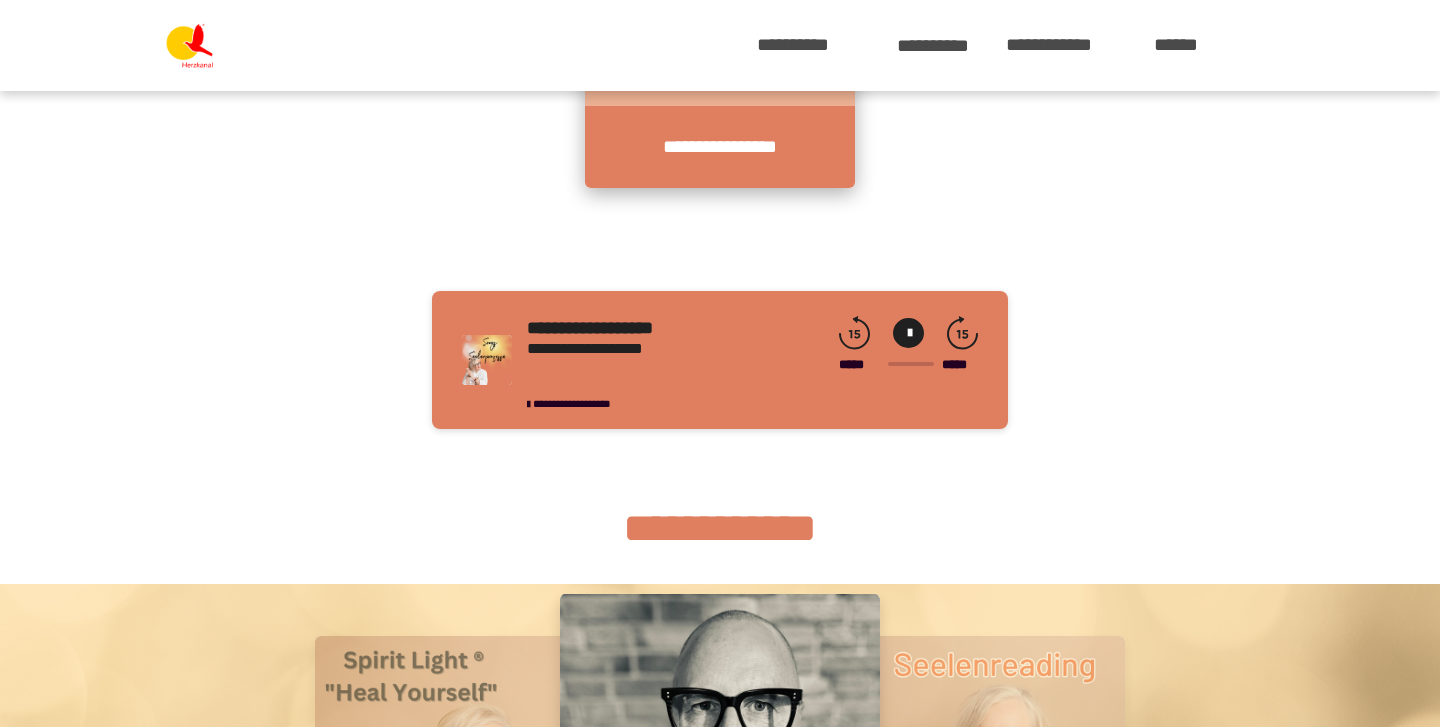 click on "**********" at bounding box center (720, 147) 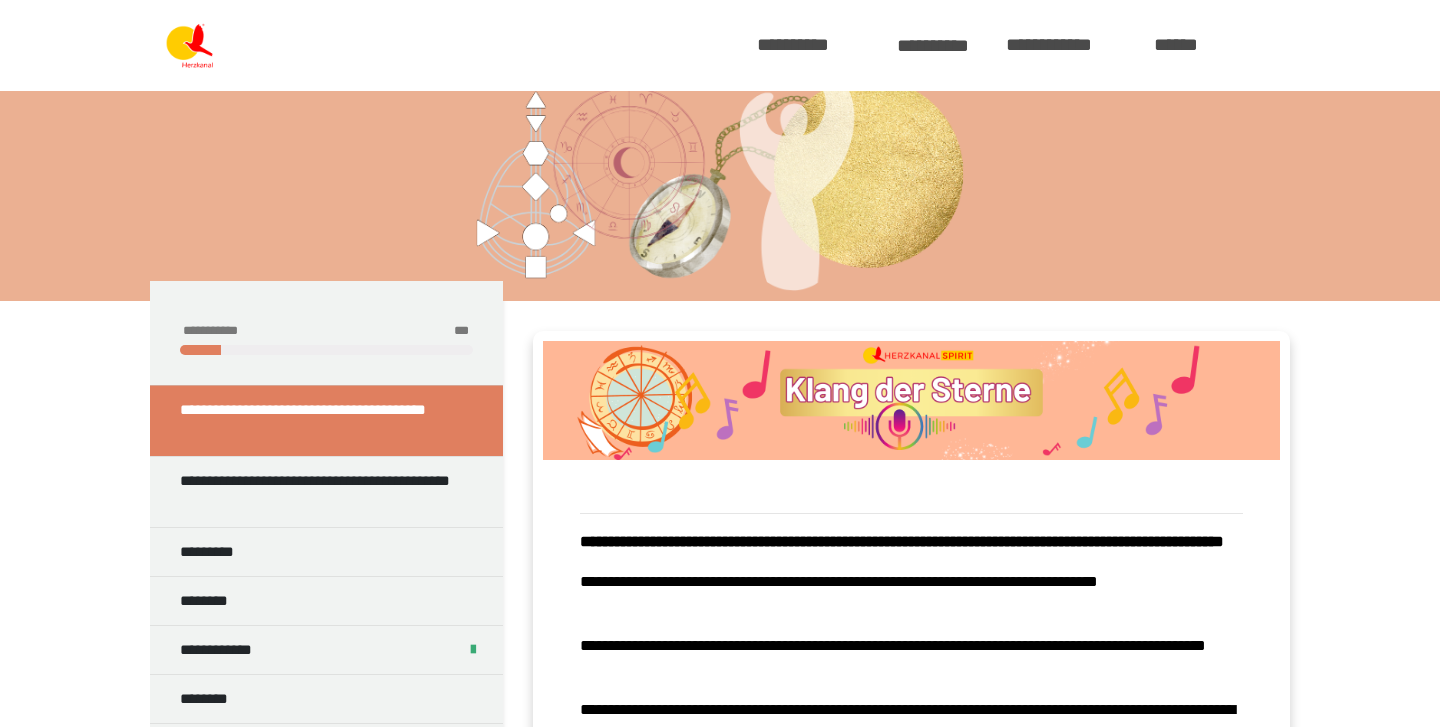 scroll, scrollTop: 104, scrollLeft: 0, axis: vertical 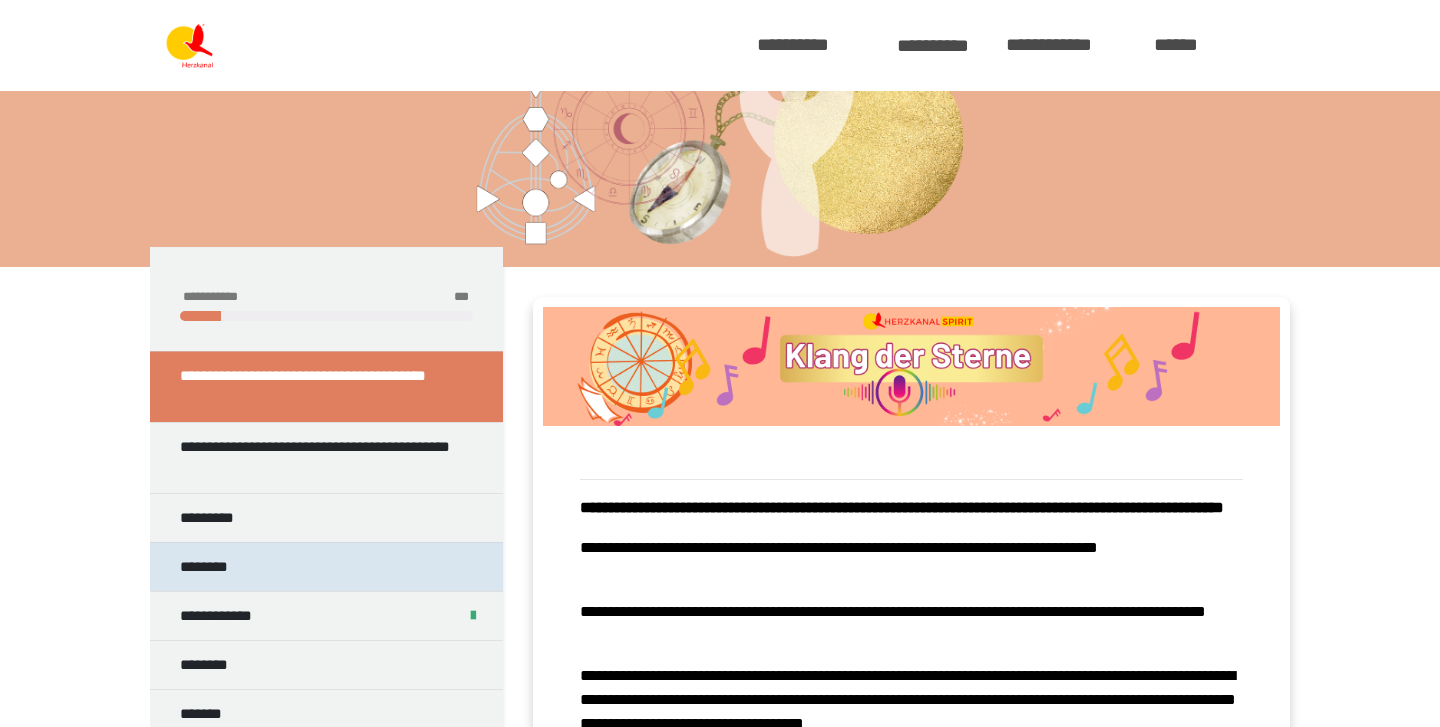 click on "********" at bounding box center (326, 566) 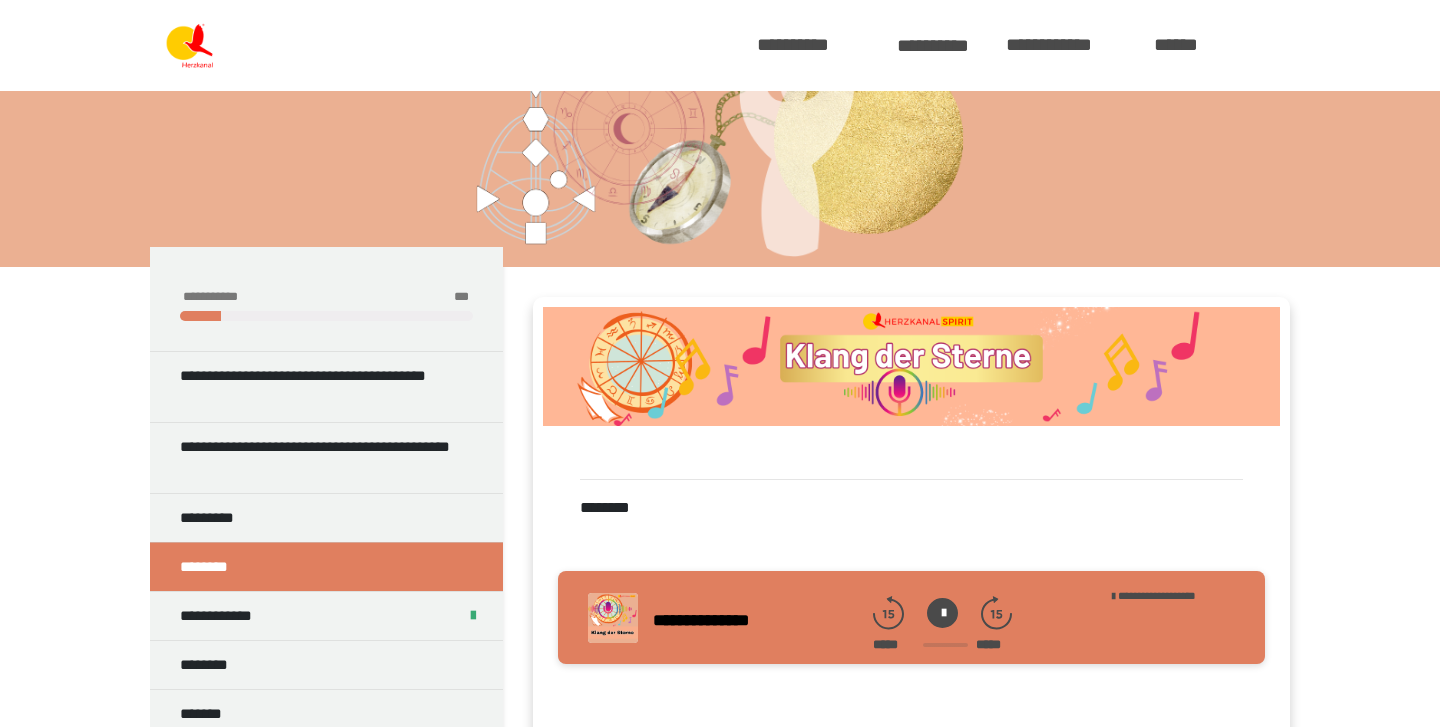 click at bounding box center [942, 613] 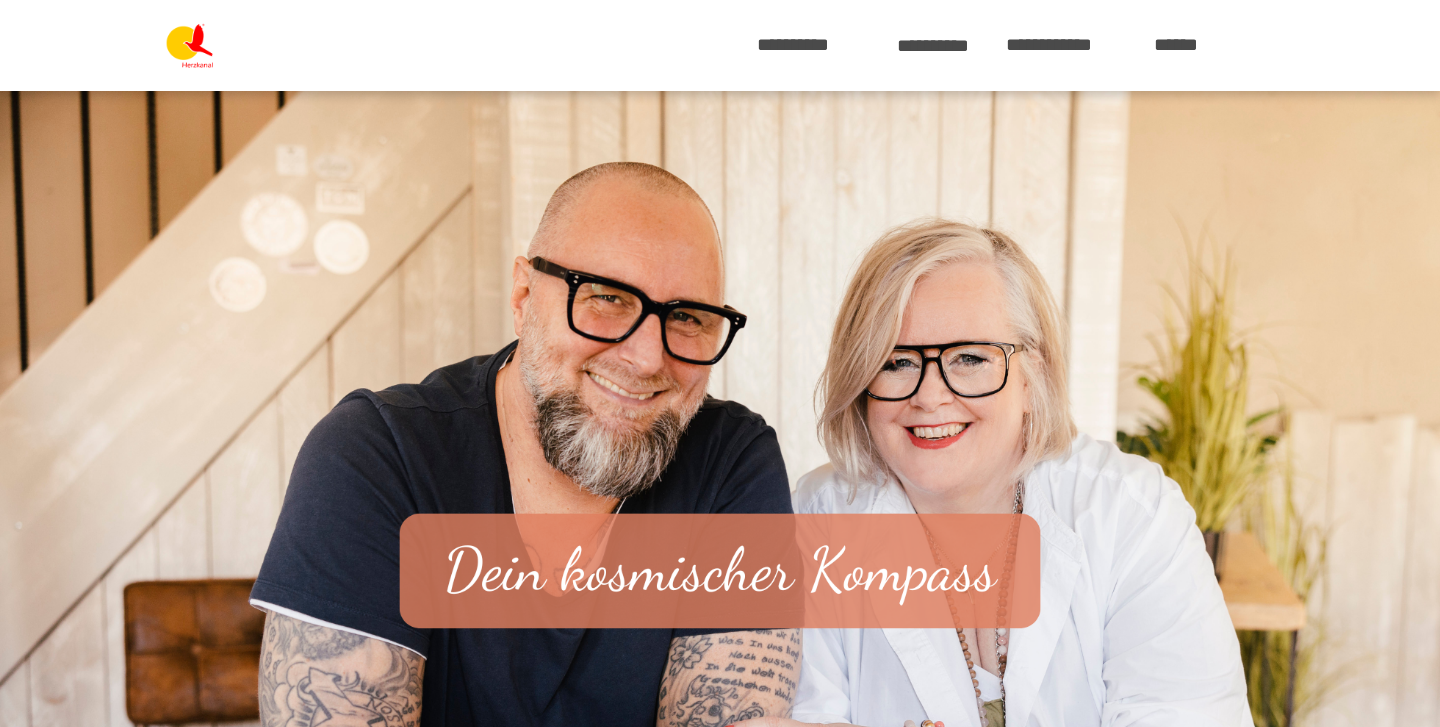 scroll, scrollTop: 0, scrollLeft: 0, axis: both 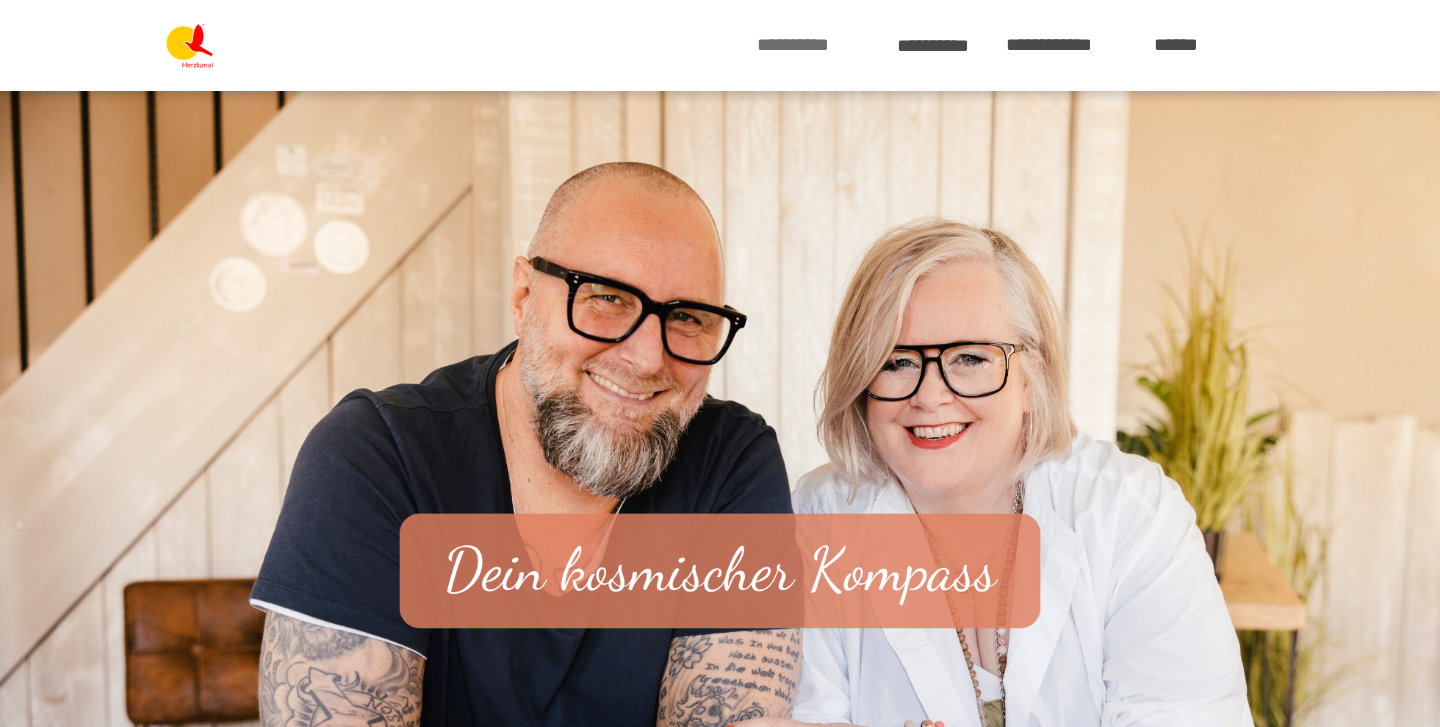 click on "**********" at bounding box center (809, 46) 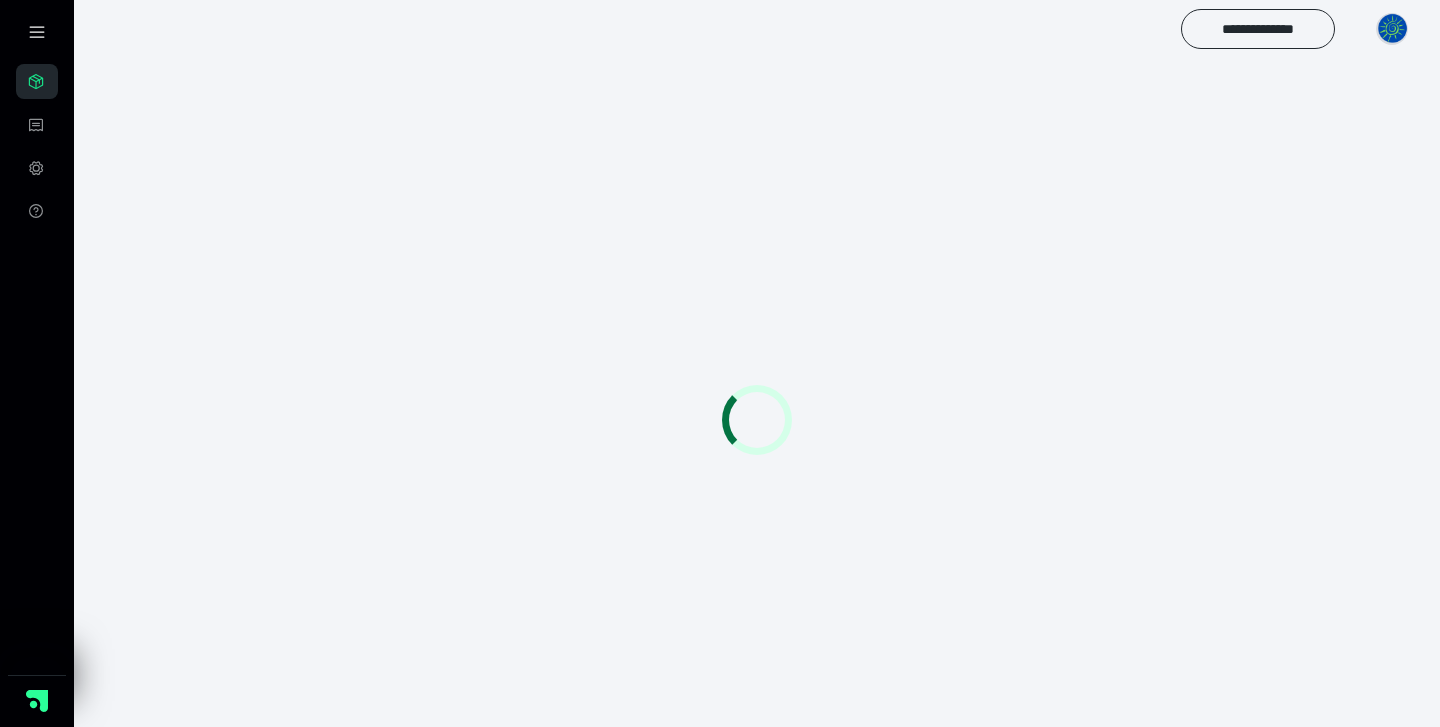 scroll, scrollTop: 0, scrollLeft: 0, axis: both 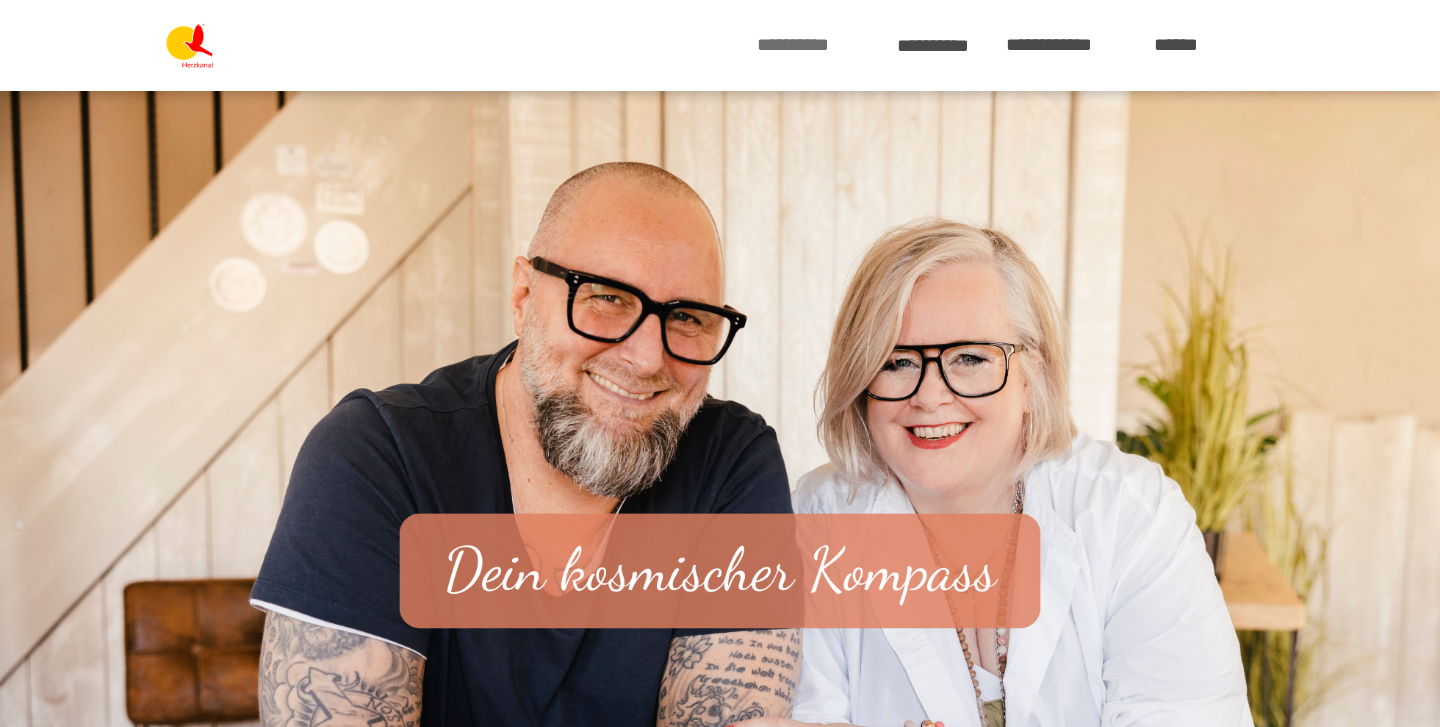 click on "**********" at bounding box center (809, 46) 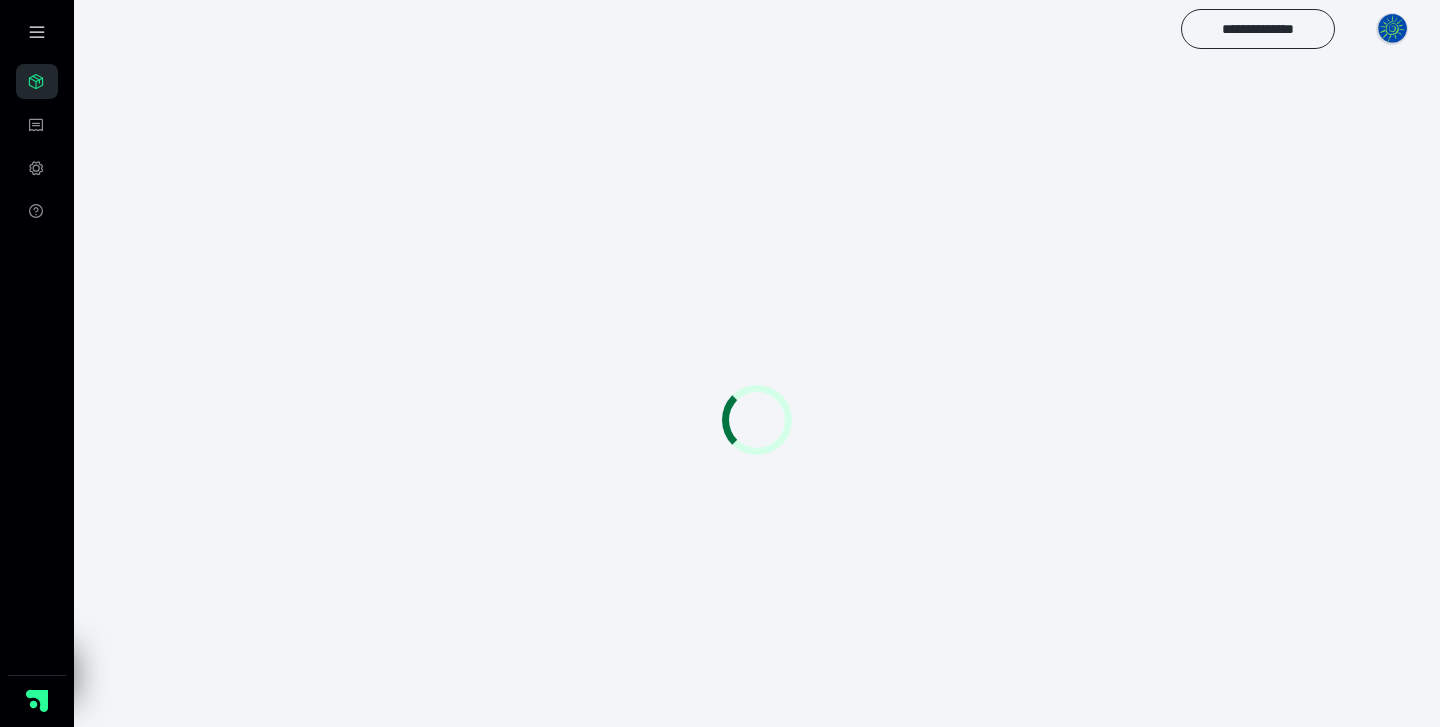 scroll, scrollTop: 0, scrollLeft: 0, axis: both 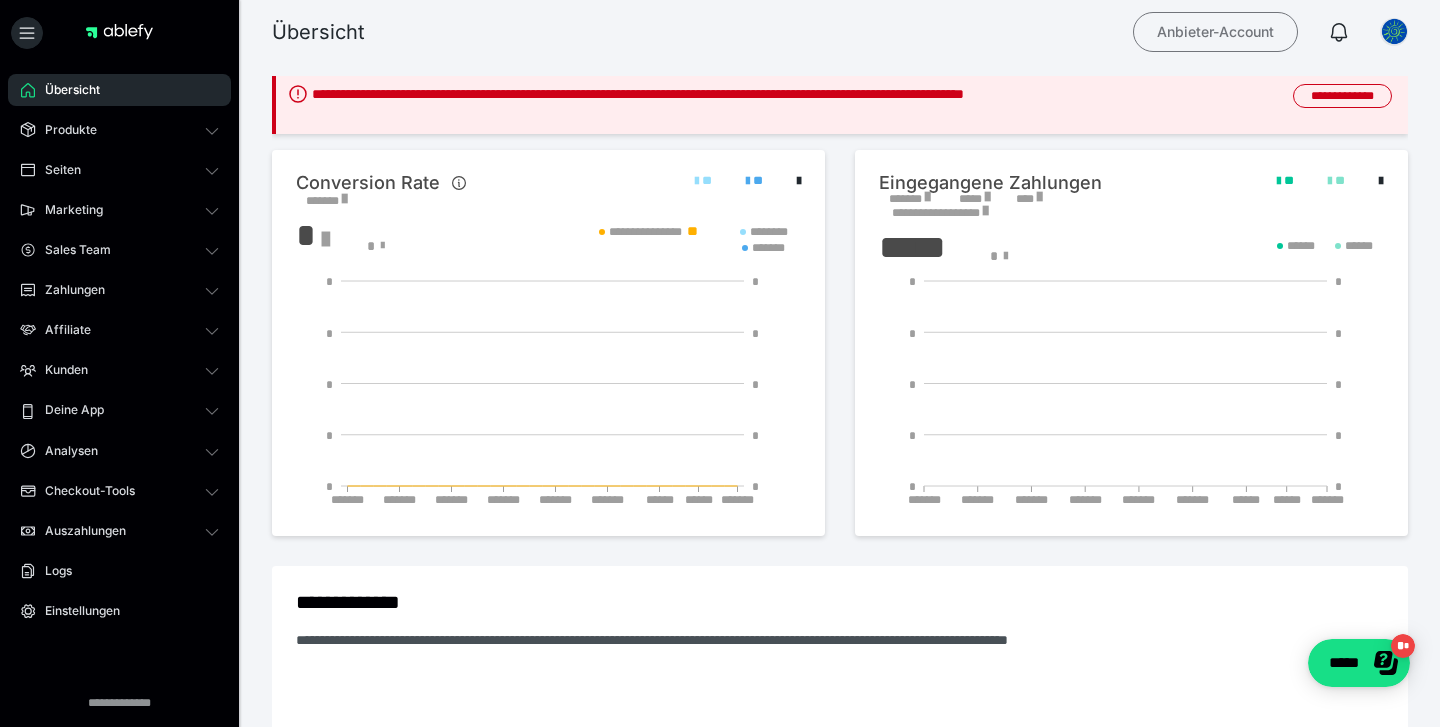 click on "Anbieter-Account" at bounding box center [1215, 32] 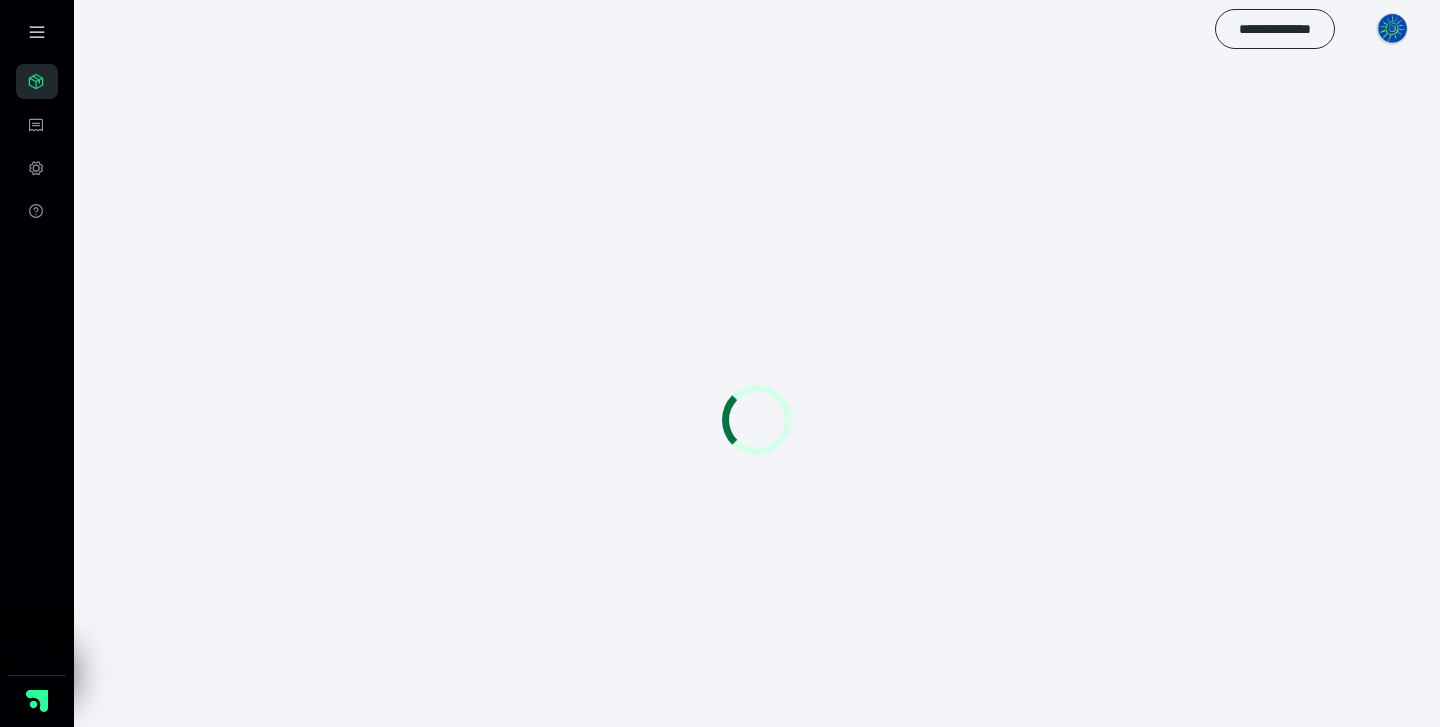 scroll, scrollTop: 0, scrollLeft: 0, axis: both 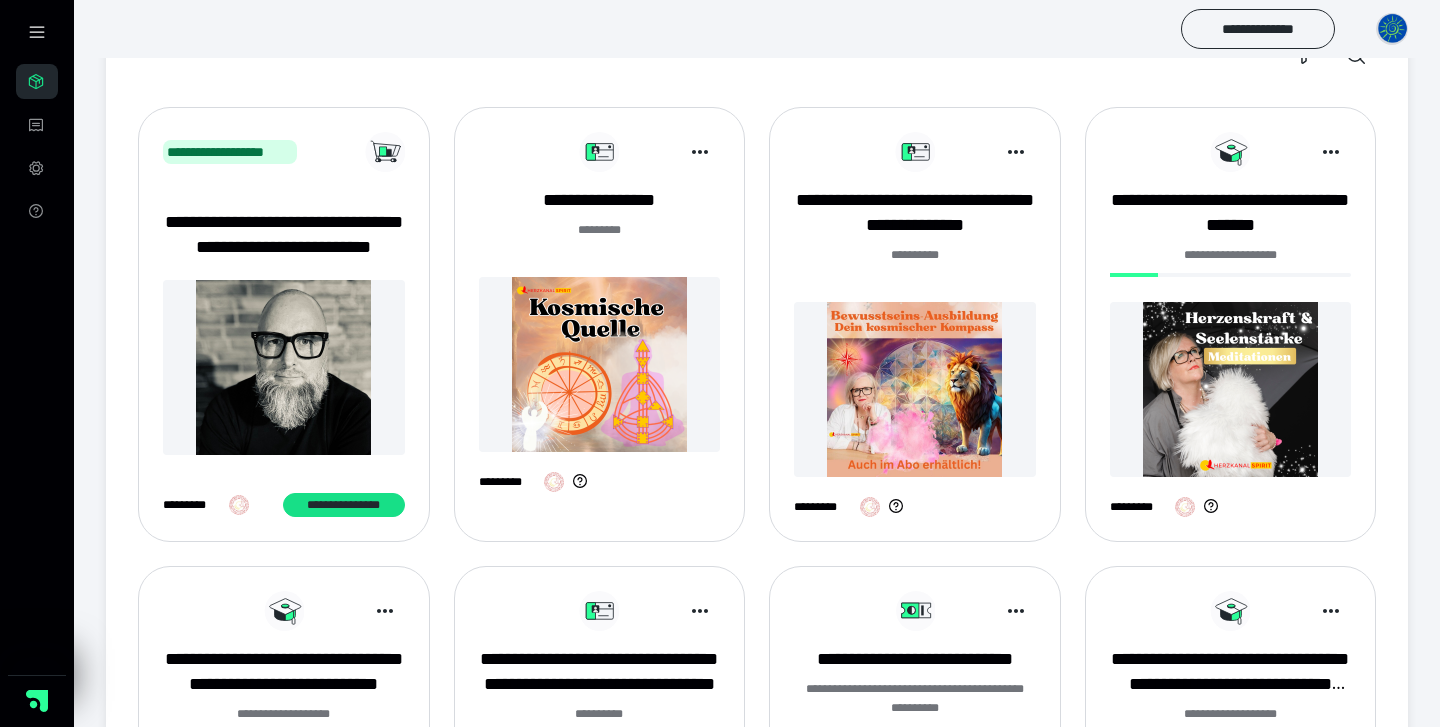 click at bounding box center (600, 364) 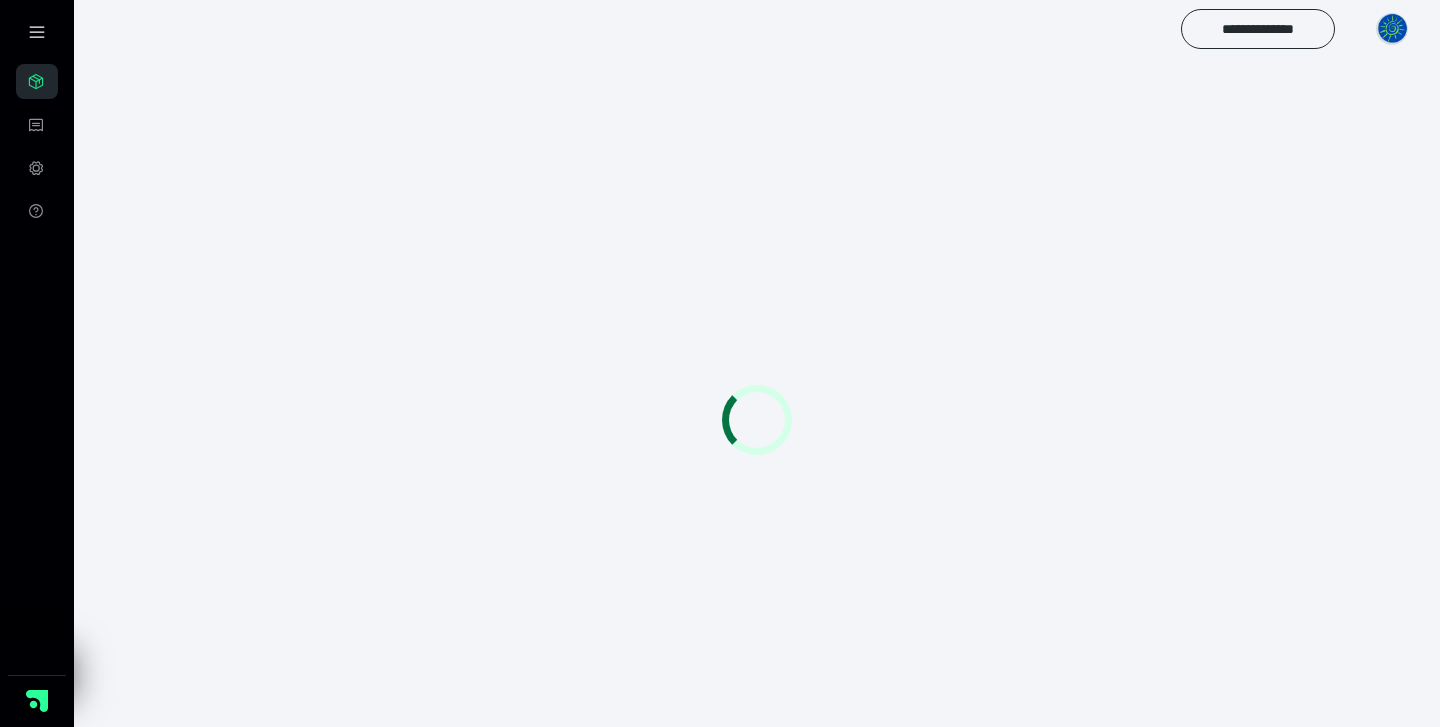 scroll, scrollTop: 0, scrollLeft: 0, axis: both 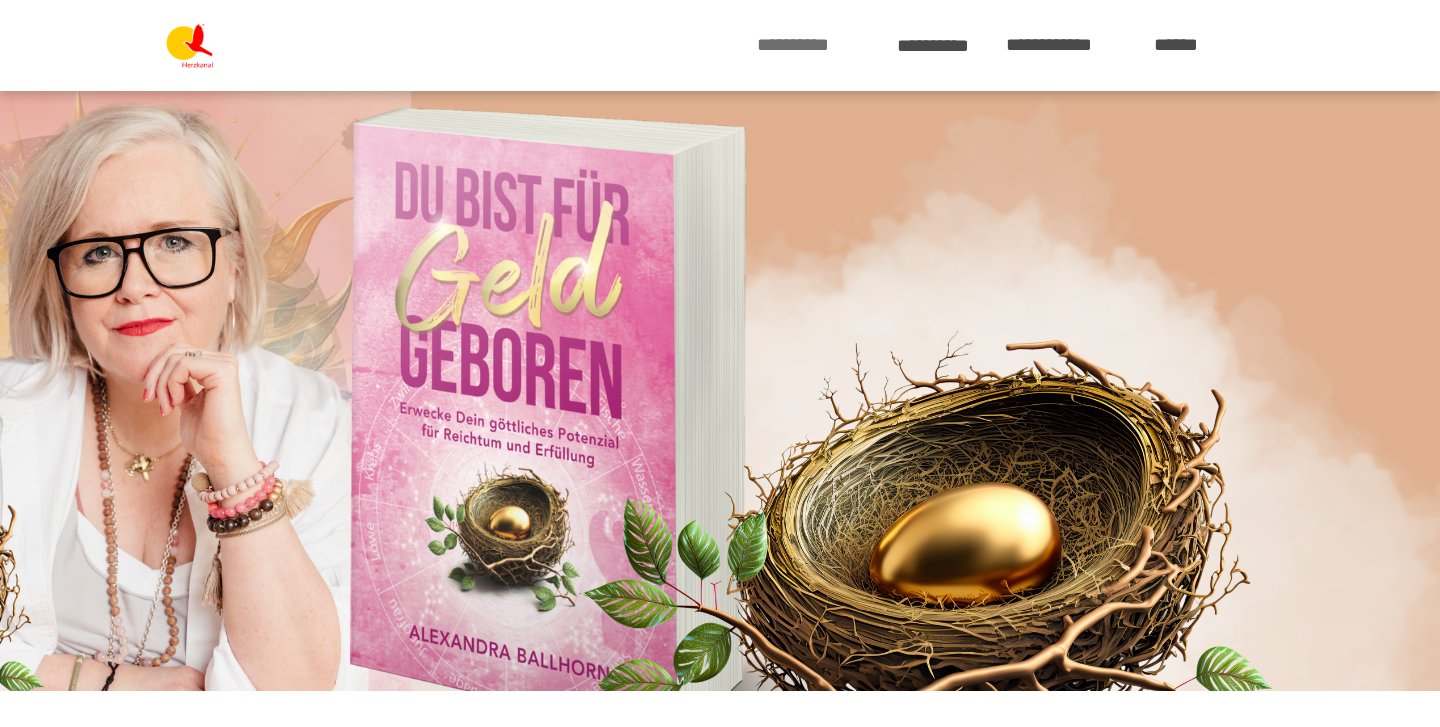 click on "**********" at bounding box center [809, 46] 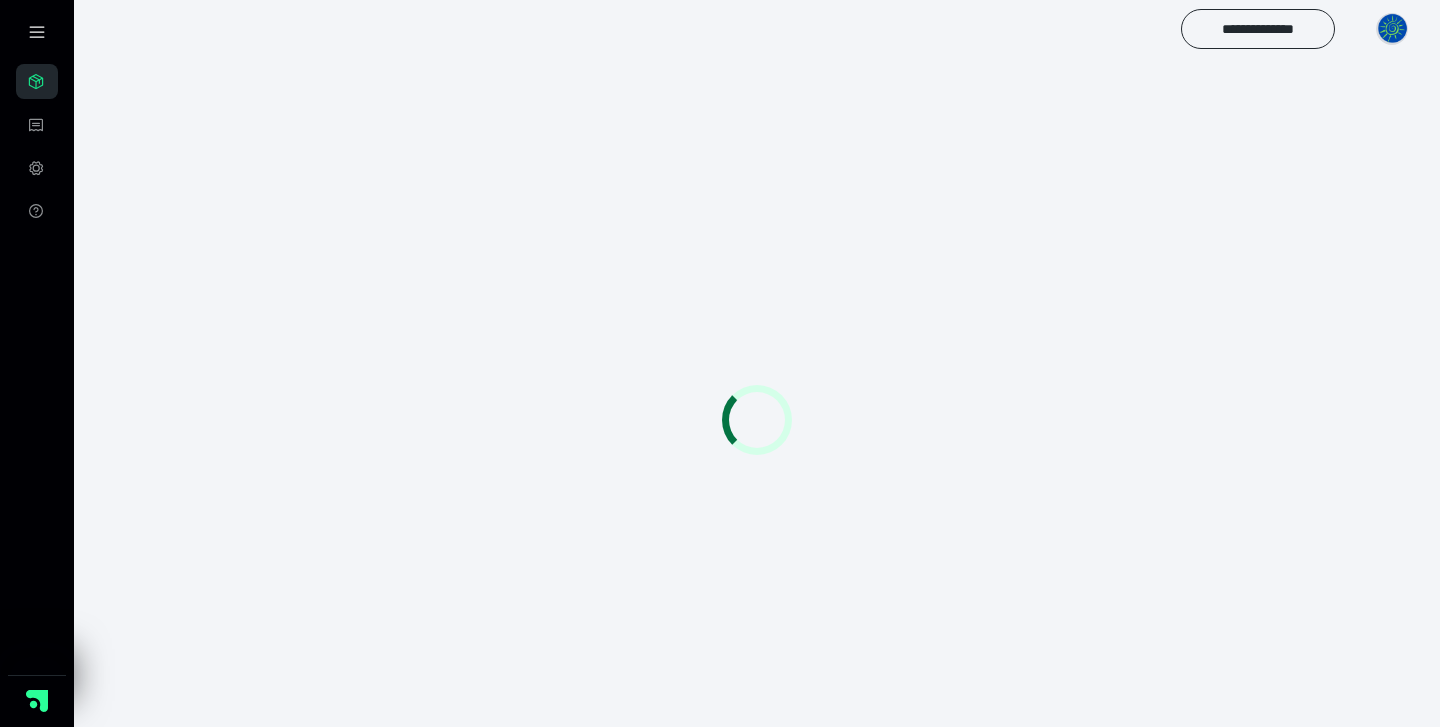 scroll, scrollTop: 0, scrollLeft: 0, axis: both 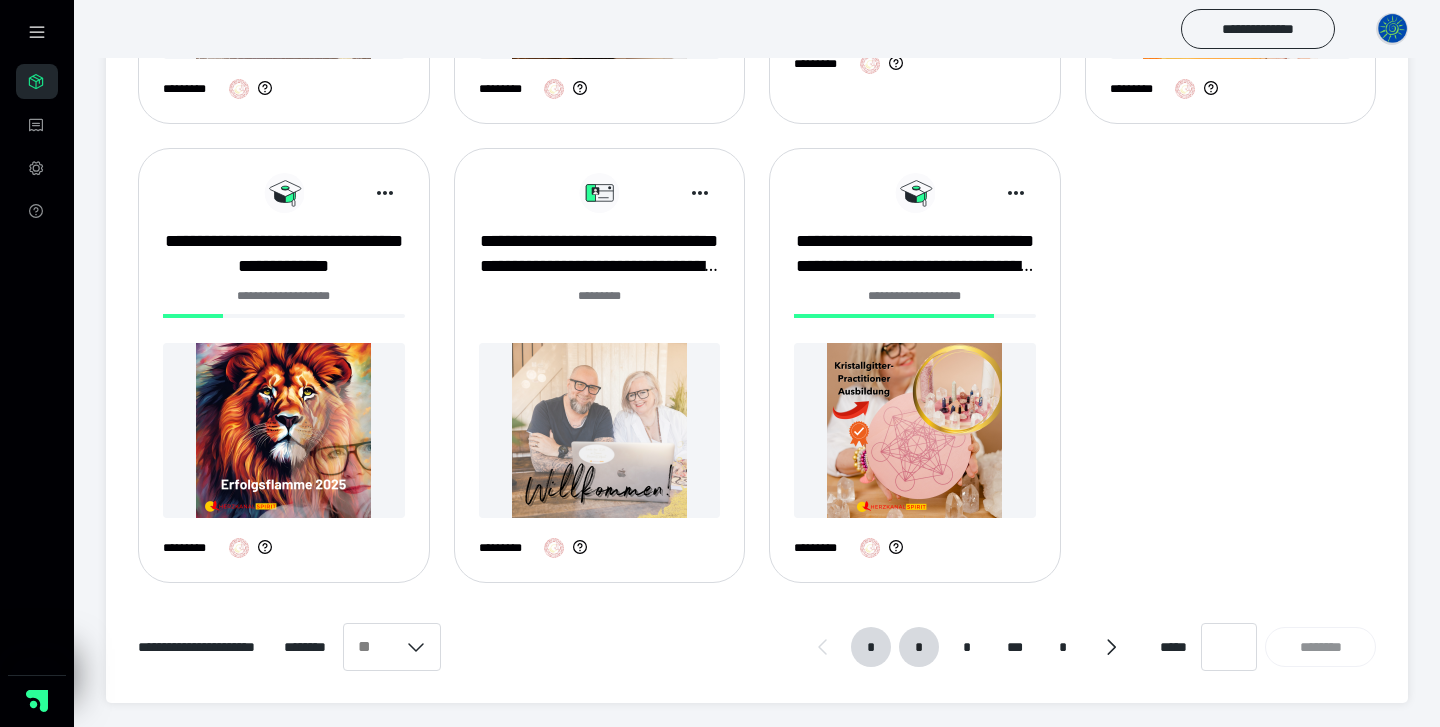 click on "*" at bounding box center (919, 647) 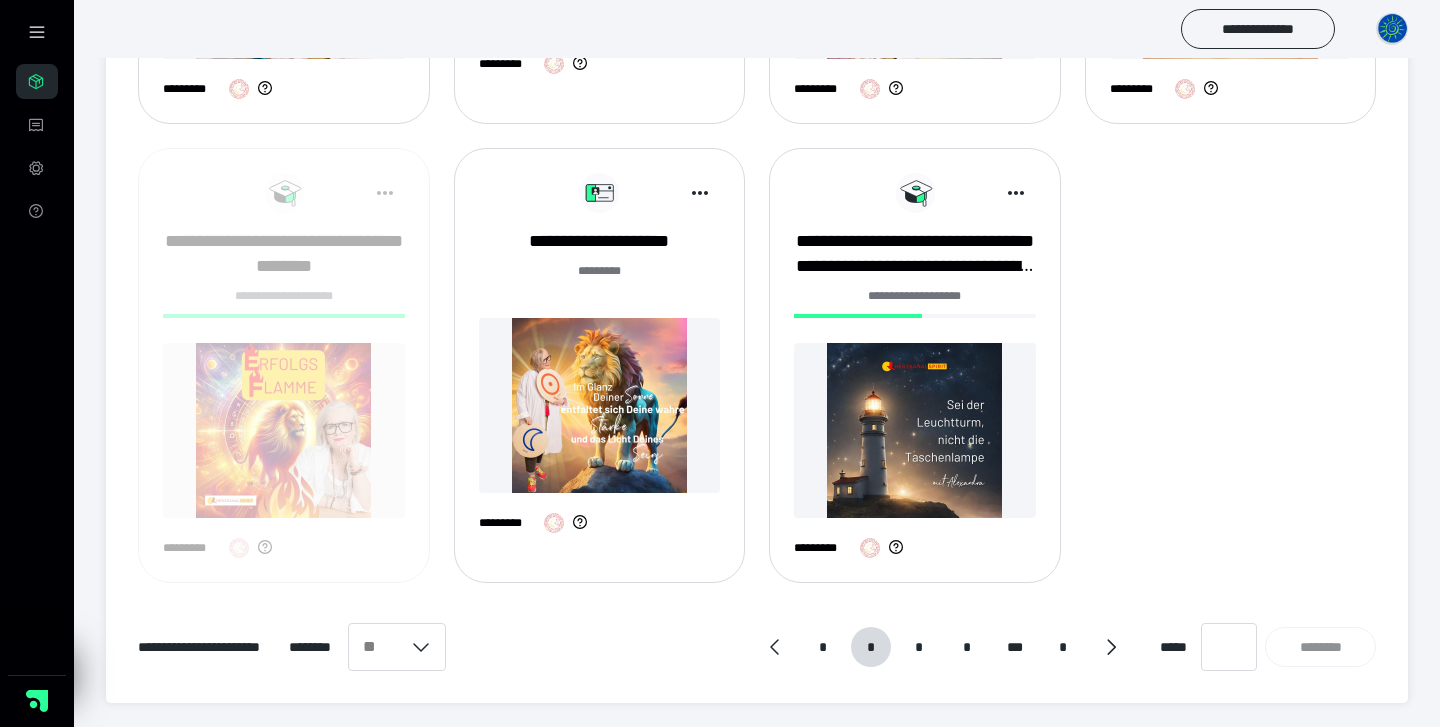 scroll, scrollTop: 1086, scrollLeft: 0, axis: vertical 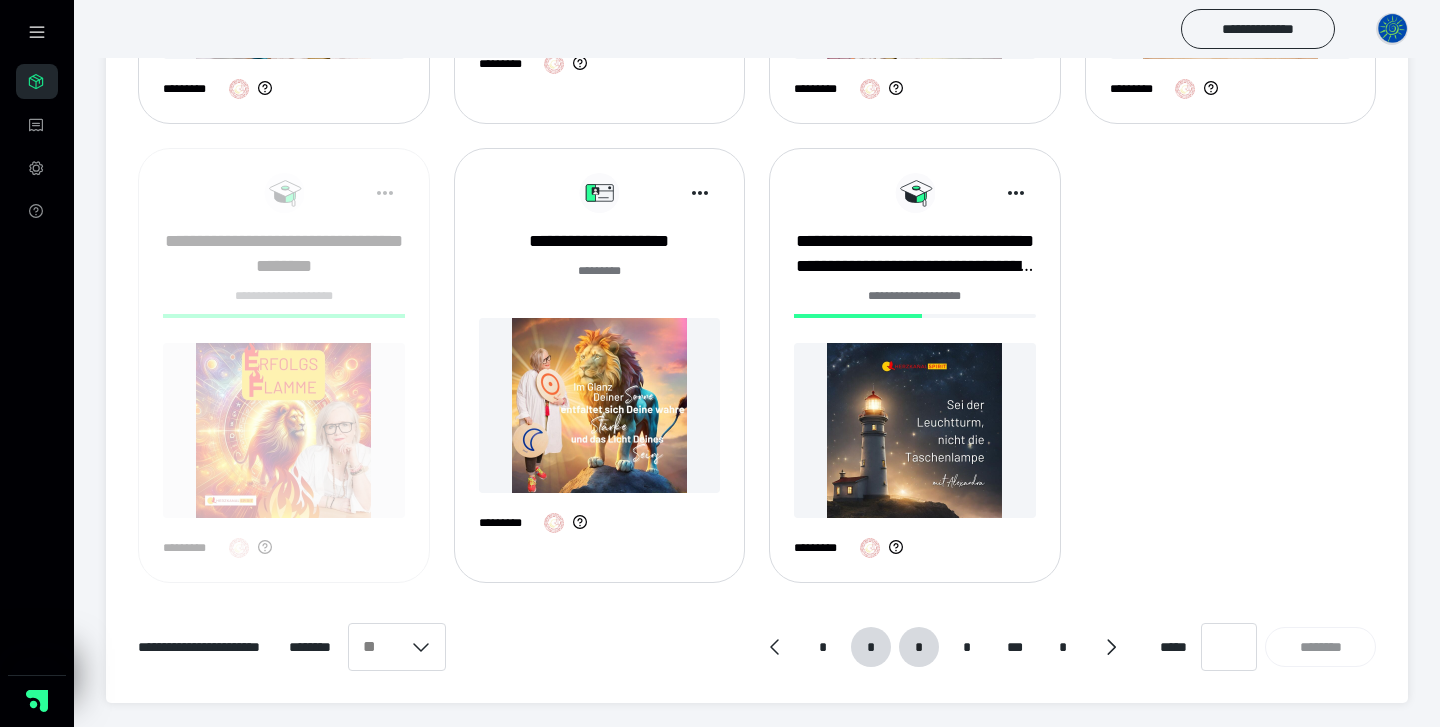 click on "*" at bounding box center (919, 647) 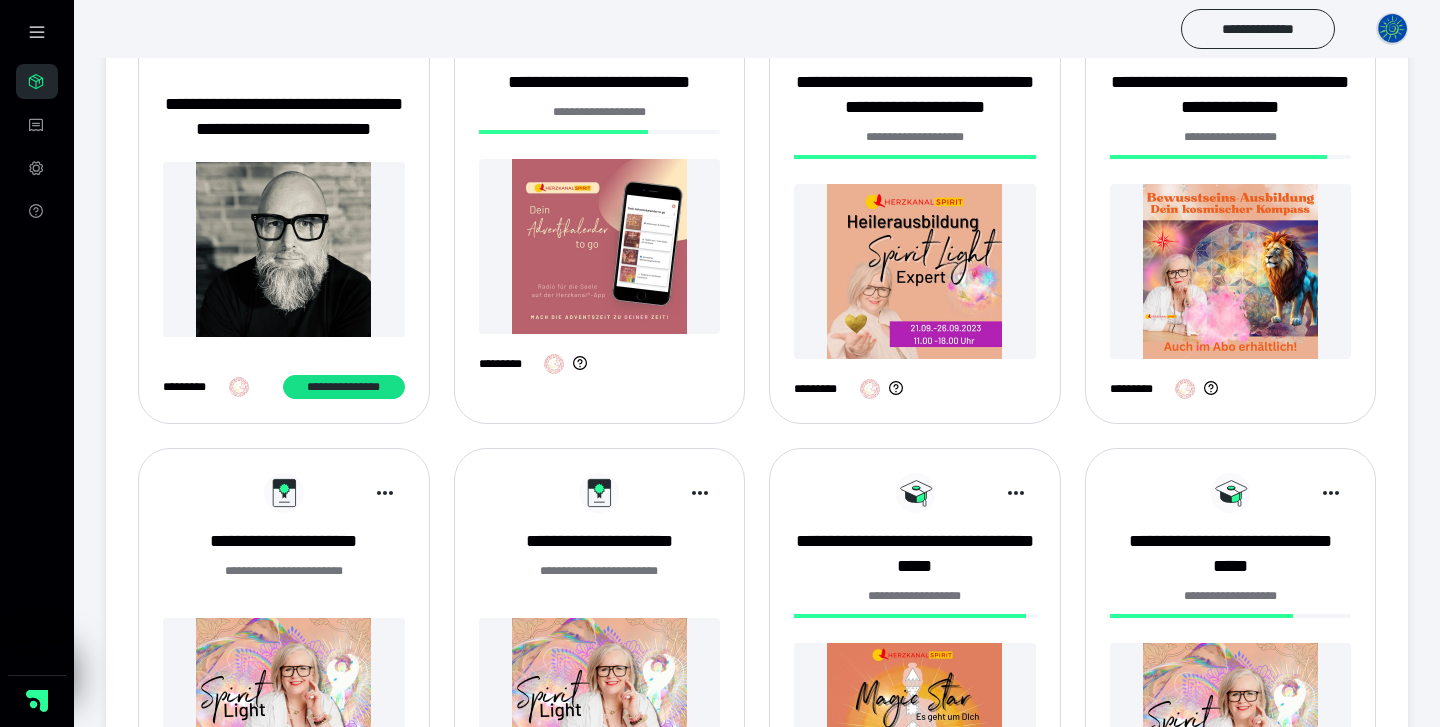 scroll, scrollTop: 317, scrollLeft: 0, axis: vertical 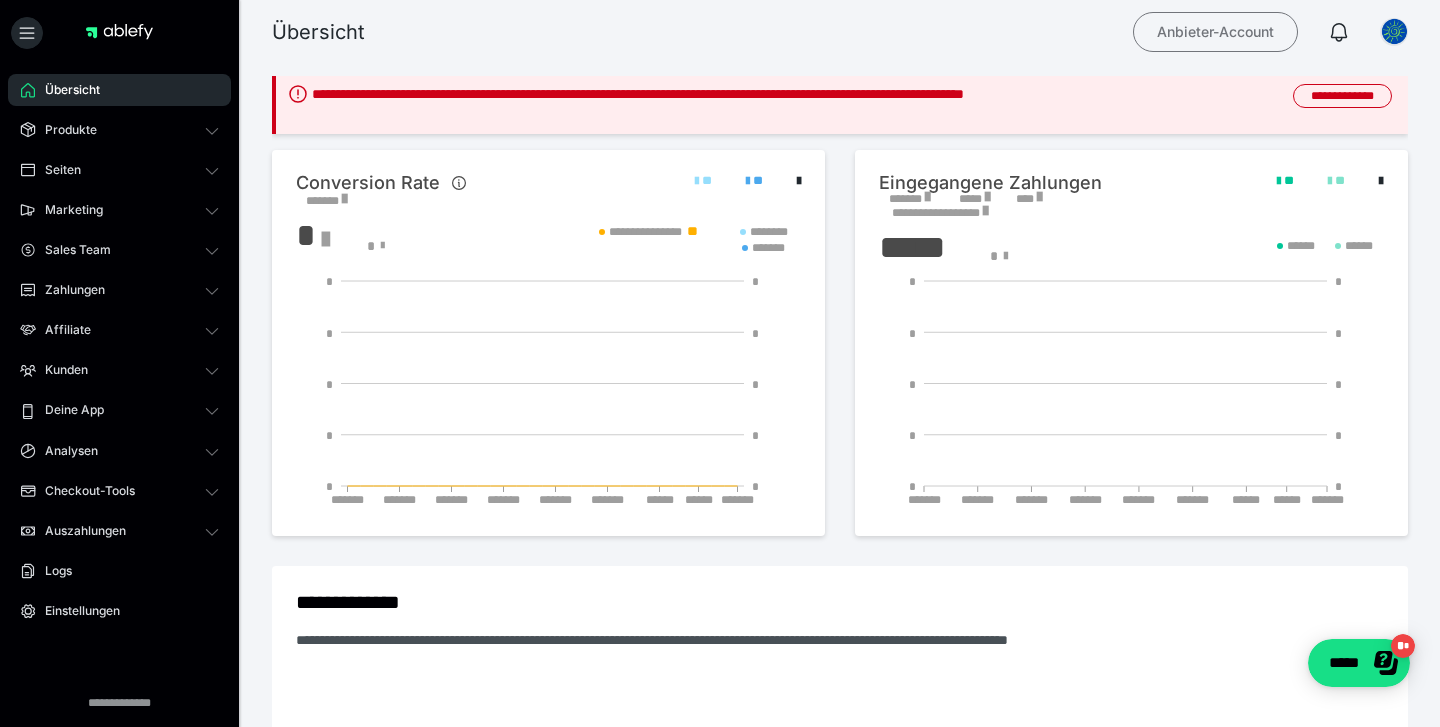 click on "Anbieter-Account" at bounding box center [1215, 32] 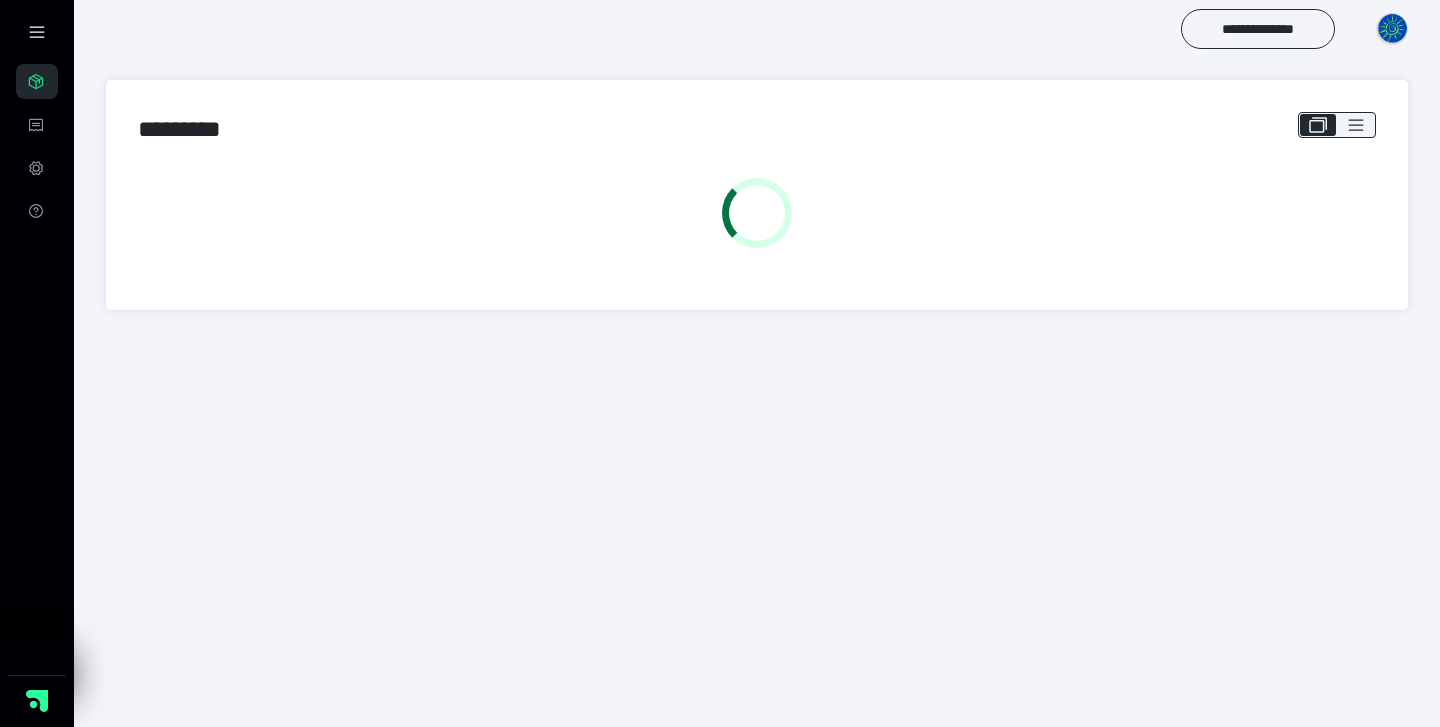 scroll, scrollTop: 0, scrollLeft: 0, axis: both 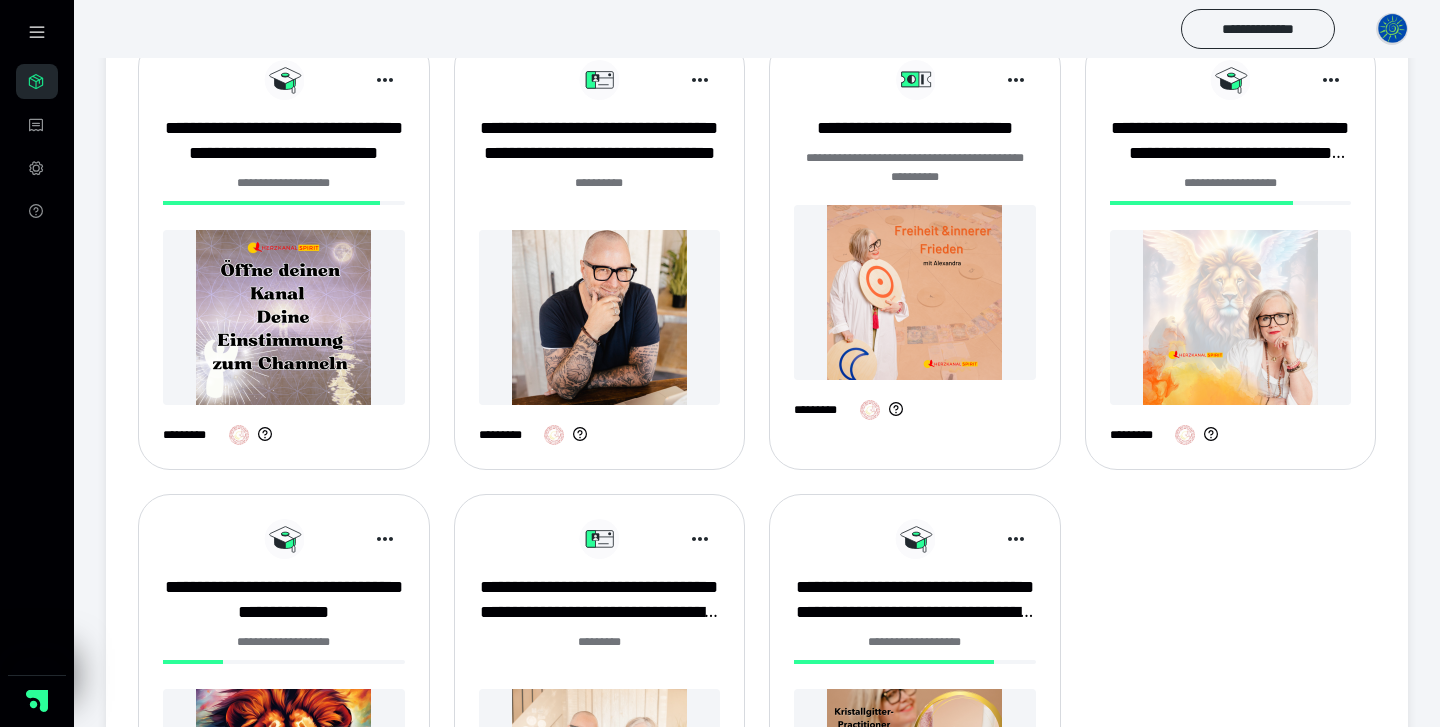 click at bounding box center [1231, 317] 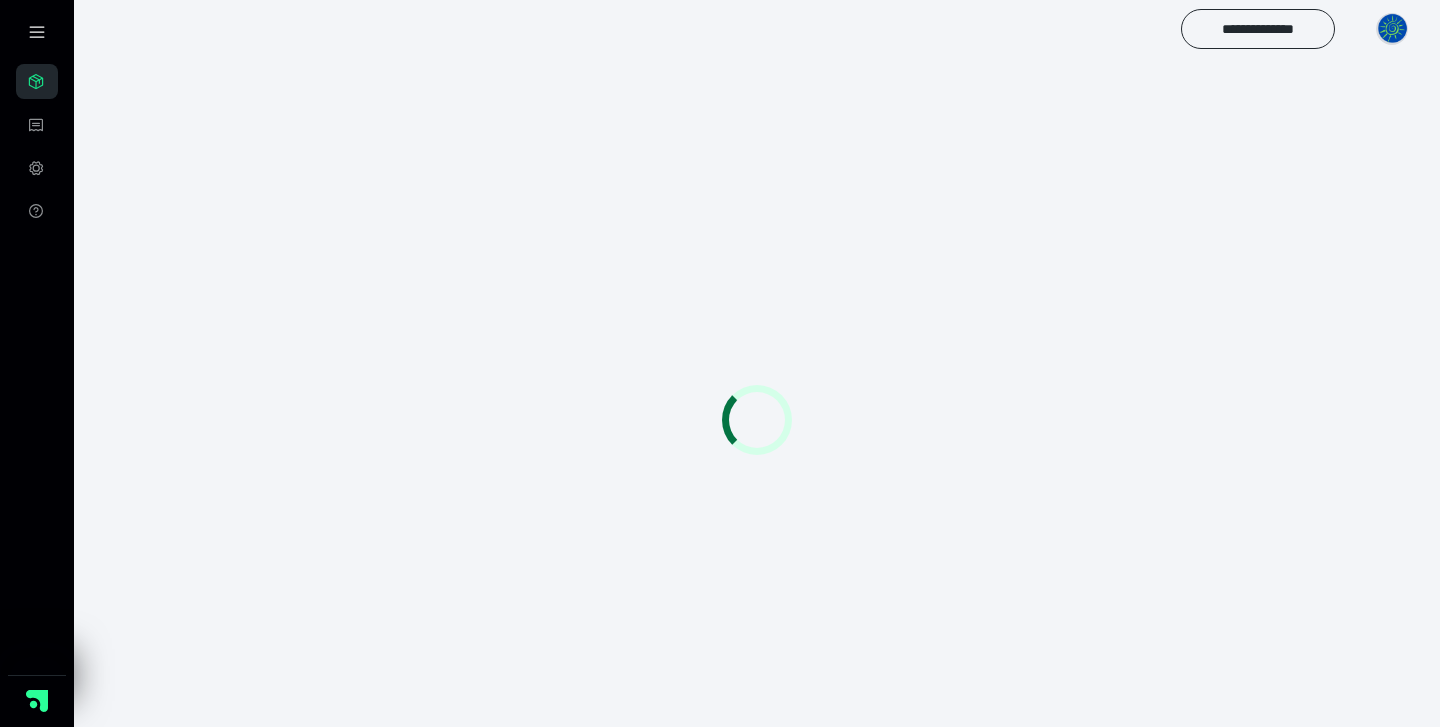 scroll, scrollTop: 0, scrollLeft: 0, axis: both 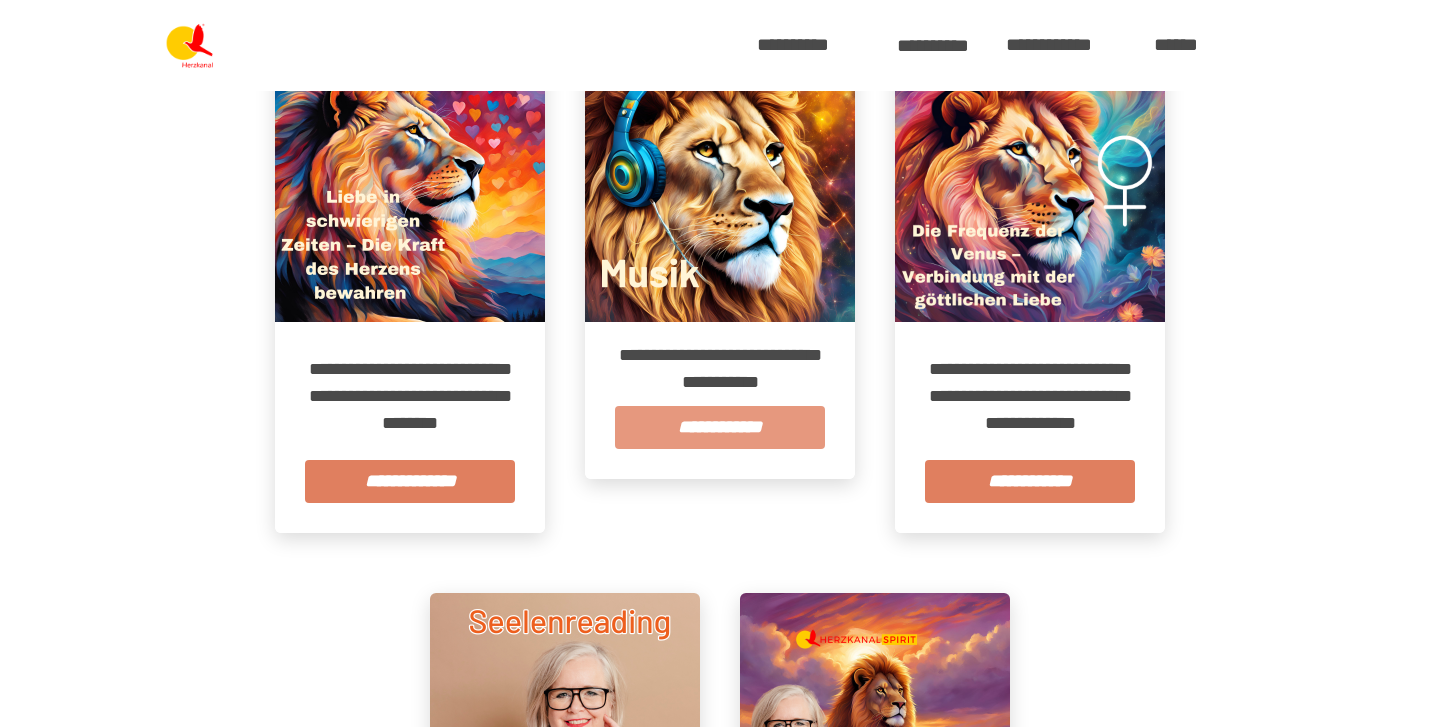 click on "**********" at bounding box center (720, 427) 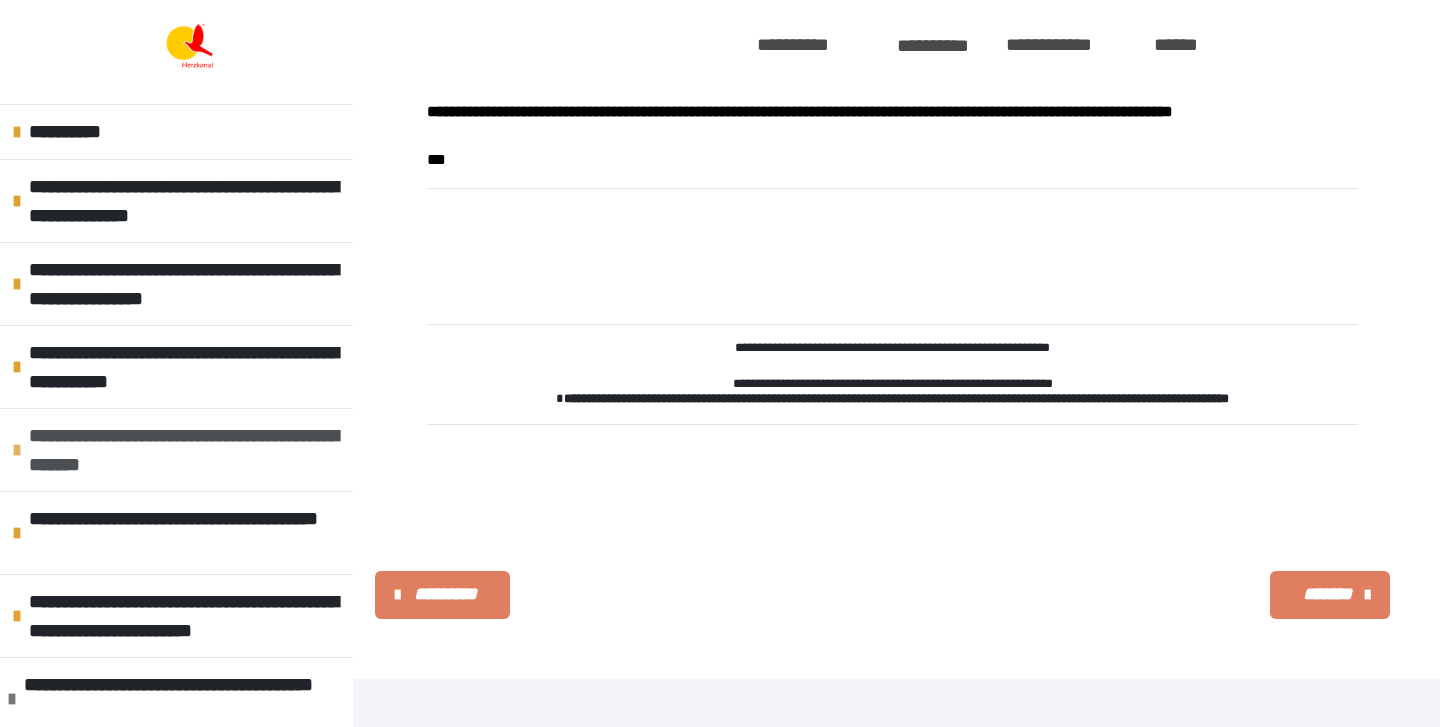 scroll, scrollTop: 673, scrollLeft: 0, axis: vertical 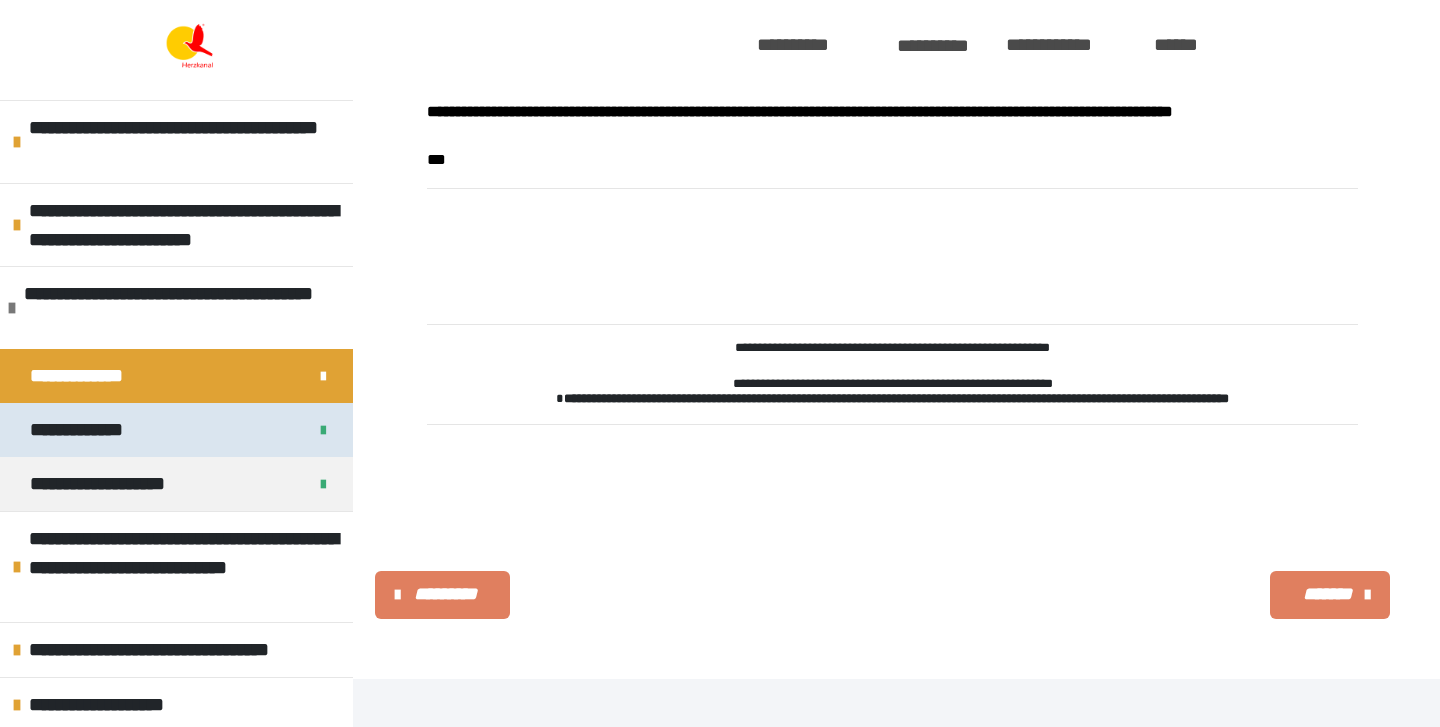 click on "**********" at bounding box center (176, 430) 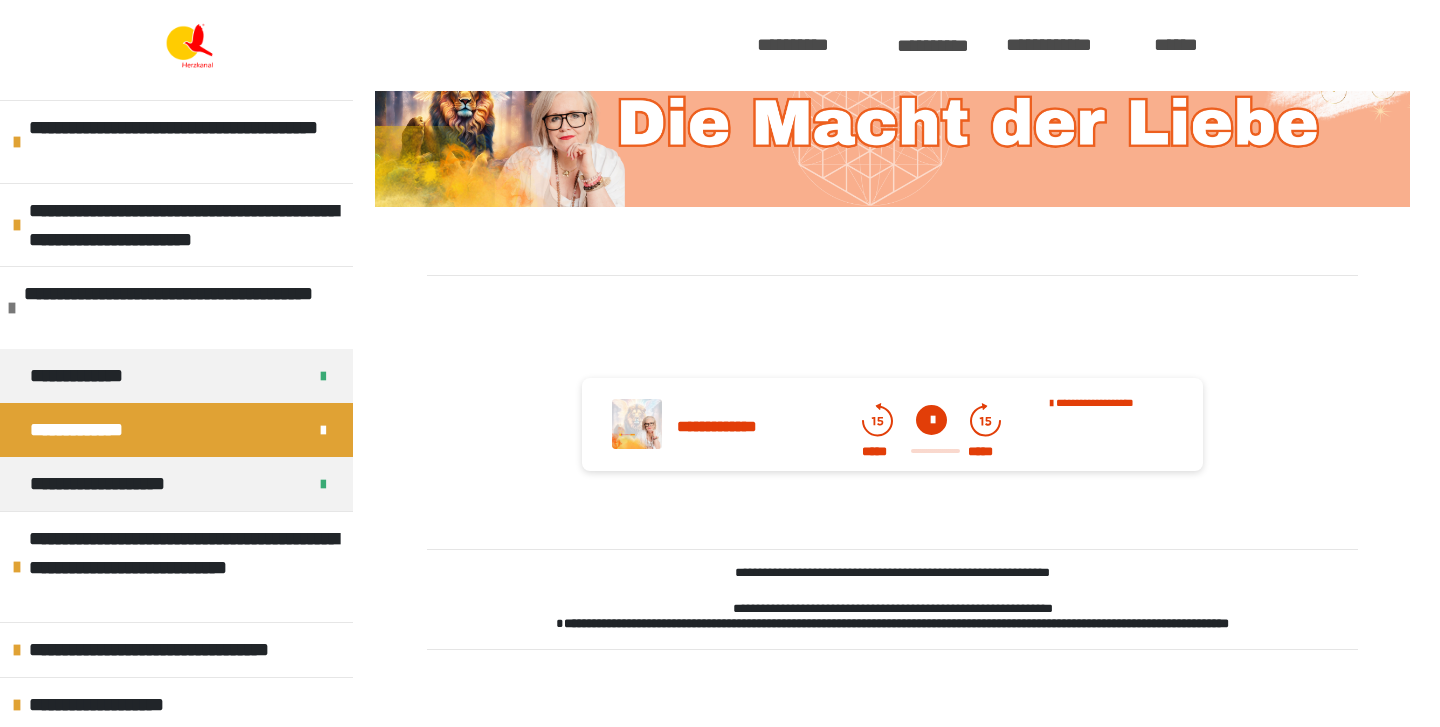 click at bounding box center (931, 420) 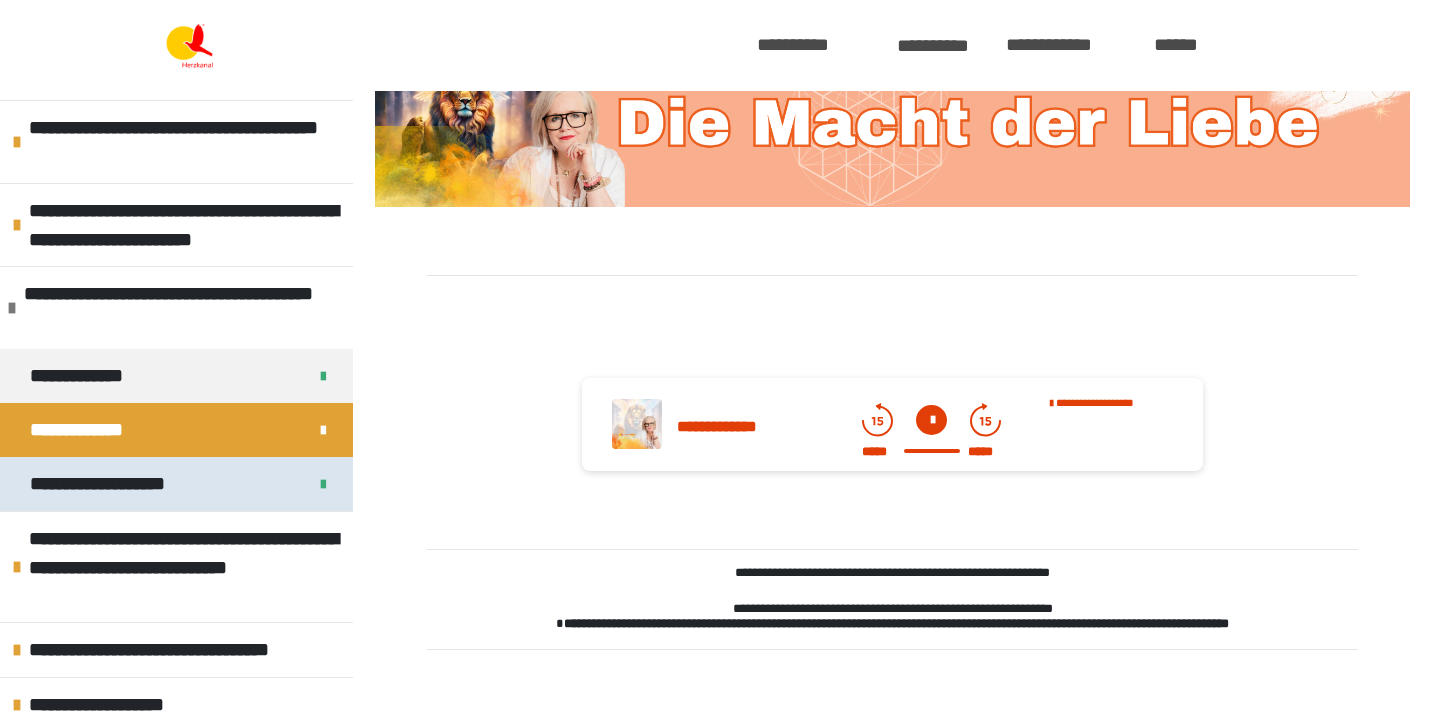 click on "**********" at bounding box center (116, 484) 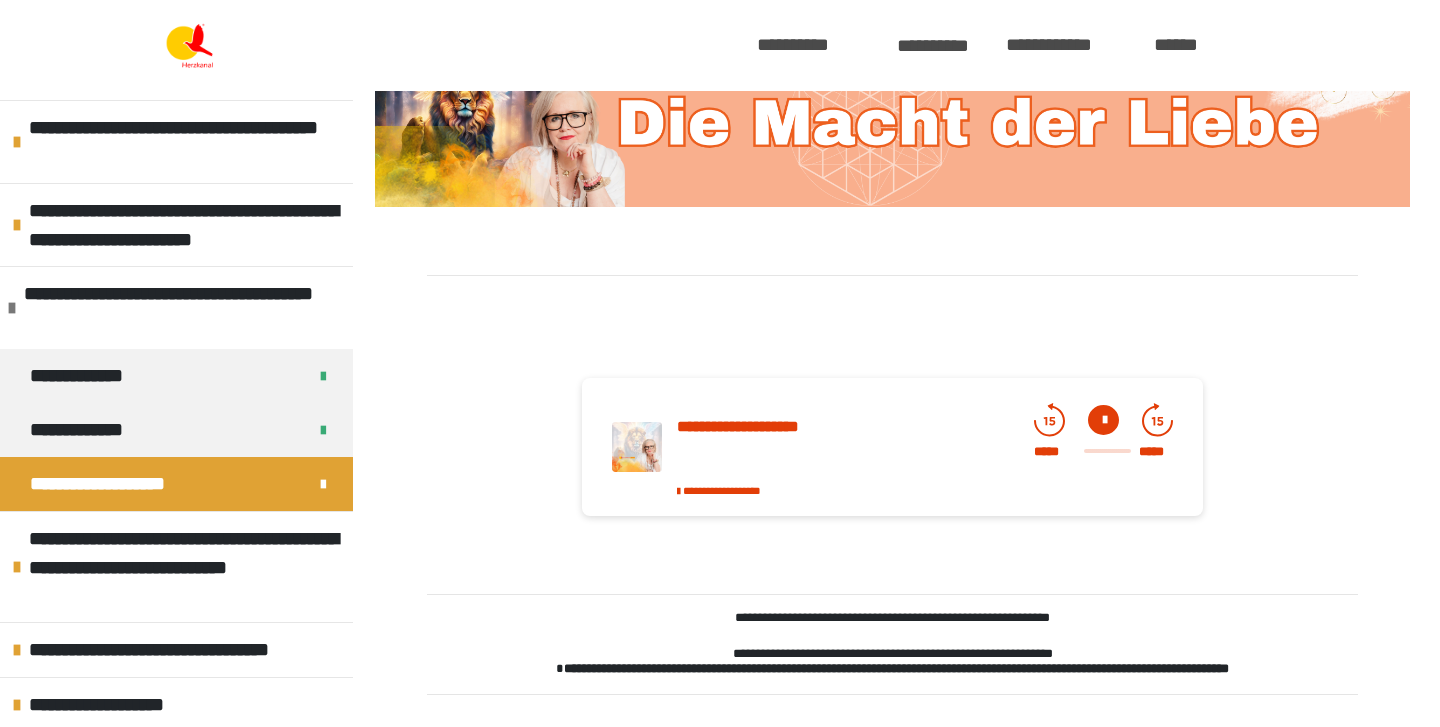 click at bounding box center [1103, 420] 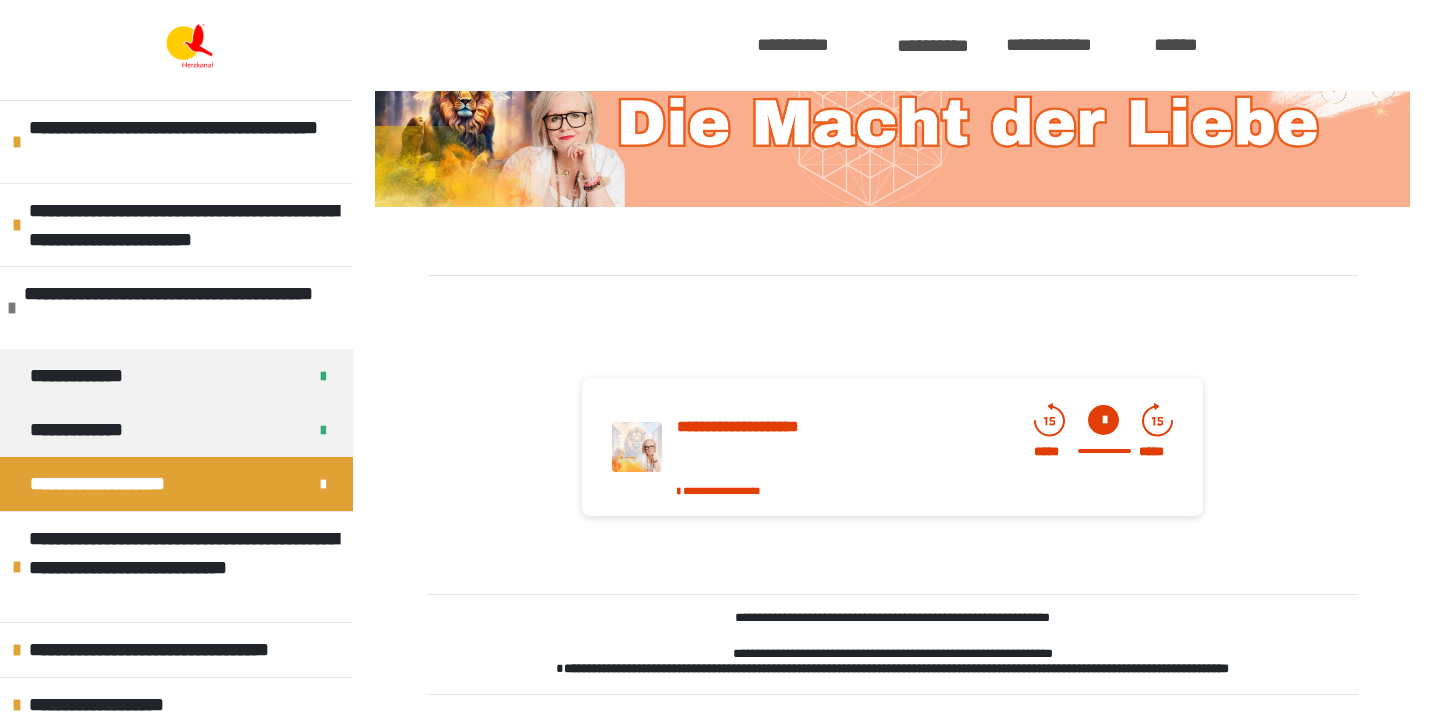 click at bounding box center [1103, 420] 